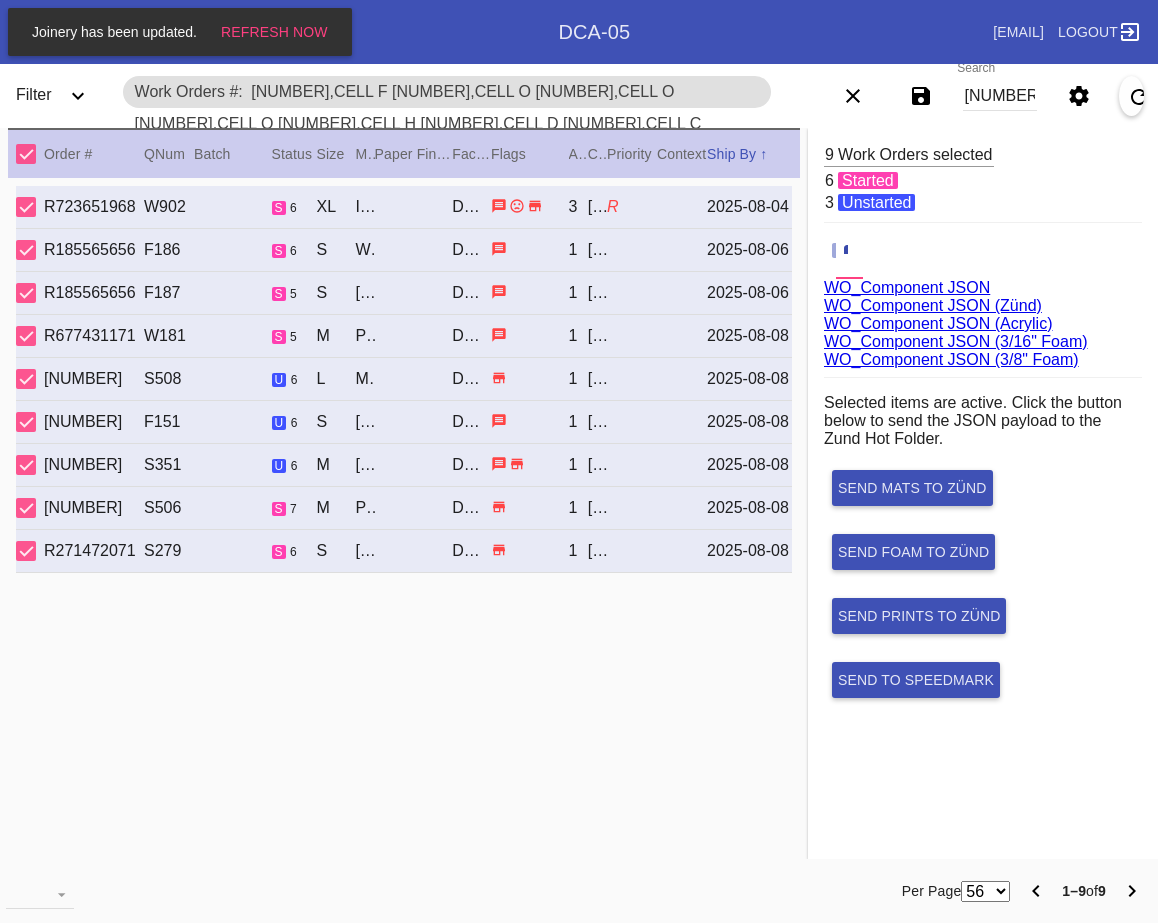 scroll, scrollTop: 0, scrollLeft: 0, axis: both 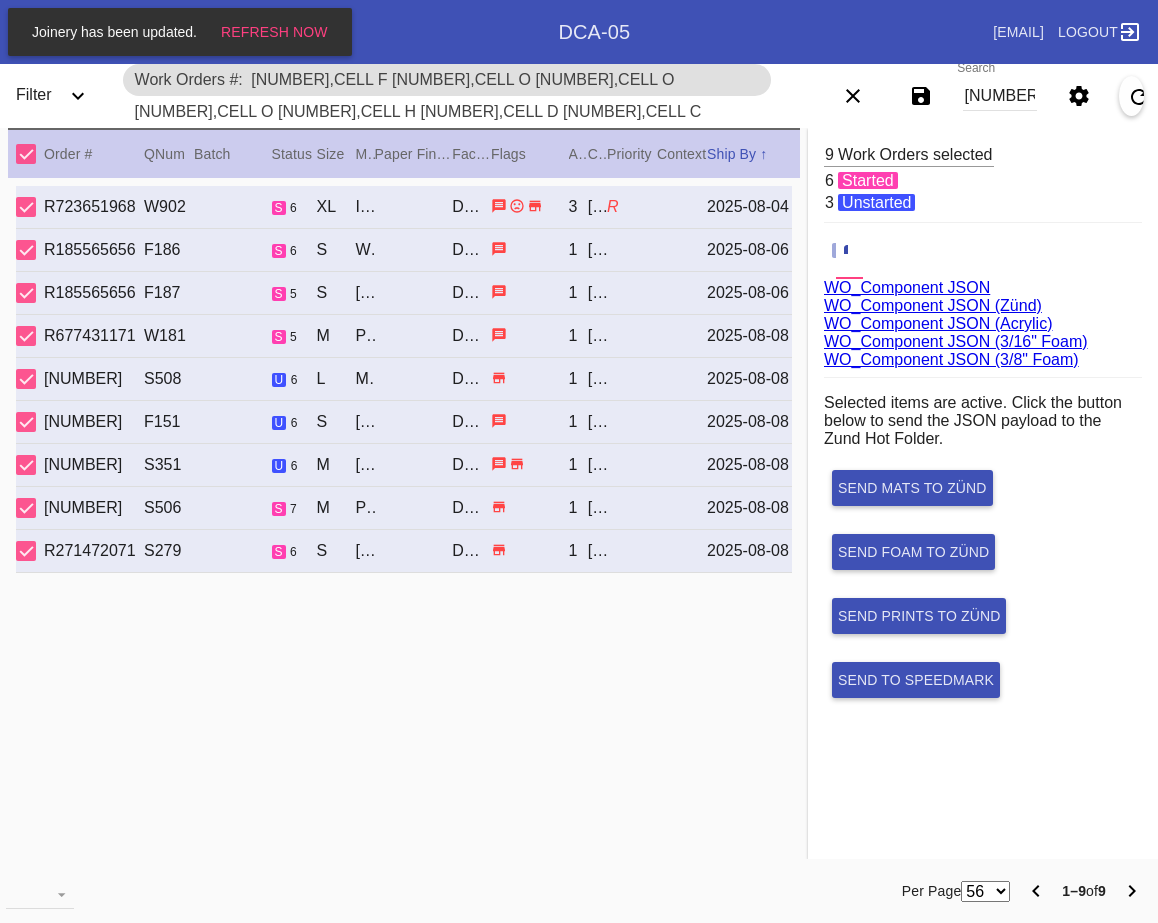 drag, startPoint x: 969, startPoint y: 93, endPoint x: 999, endPoint y: 100, distance: 30.805843 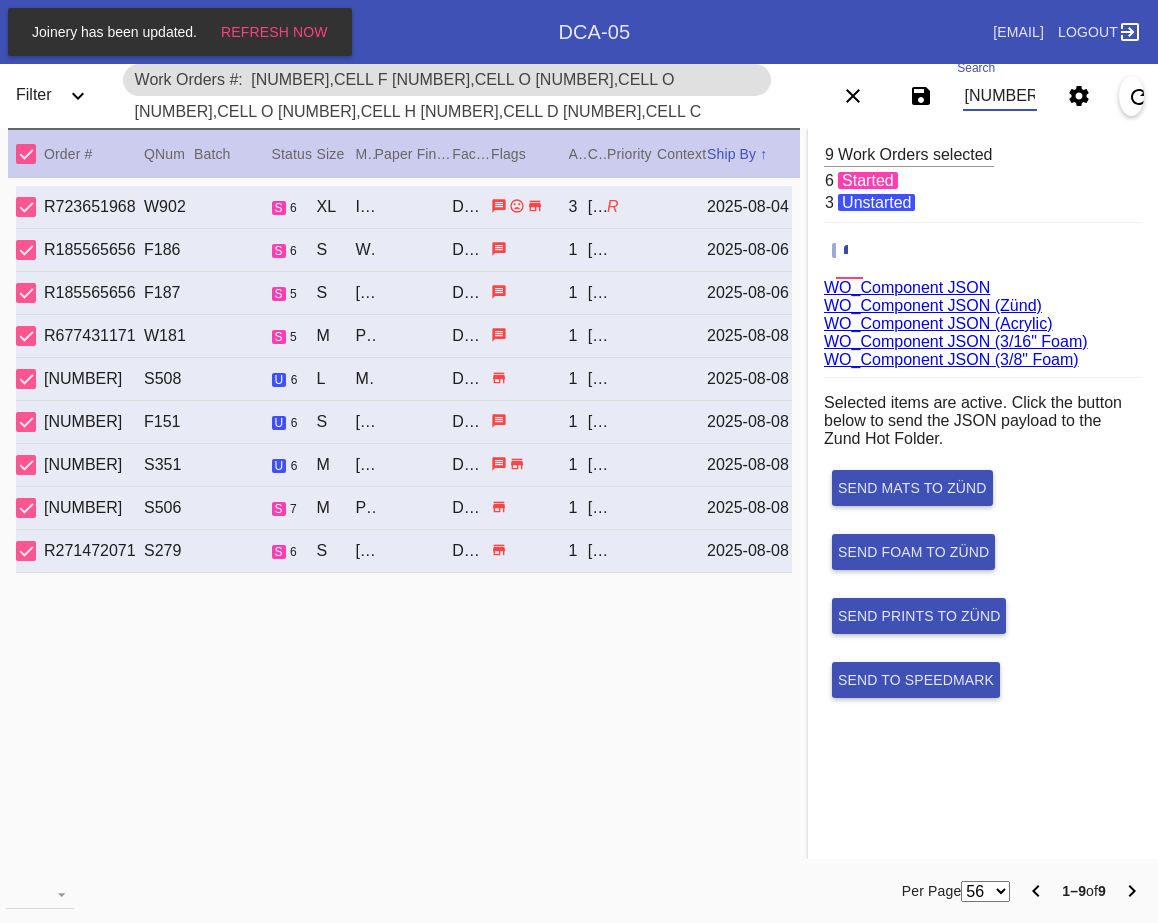 click on "[NUMBER],Cell F [NUMBER],Cell O [NUMBER],Cell O [NUMBER],Cell O [NUMBER],Cell H [NUMBER],Cell D [NUMBER],Cell C [NUMBER],Cell D [NUMBER],Cell H" at bounding box center (1000, 96) 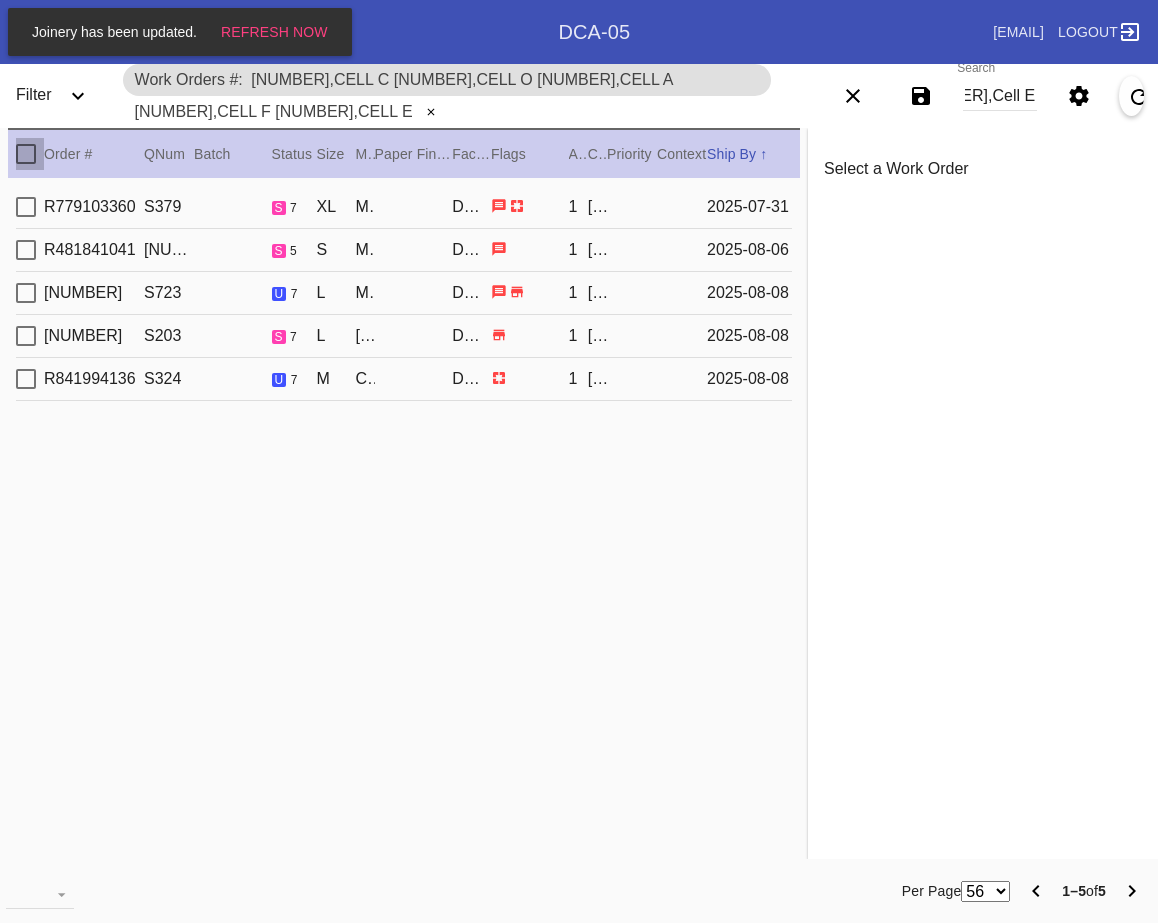 click at bounding box center (26, 154) 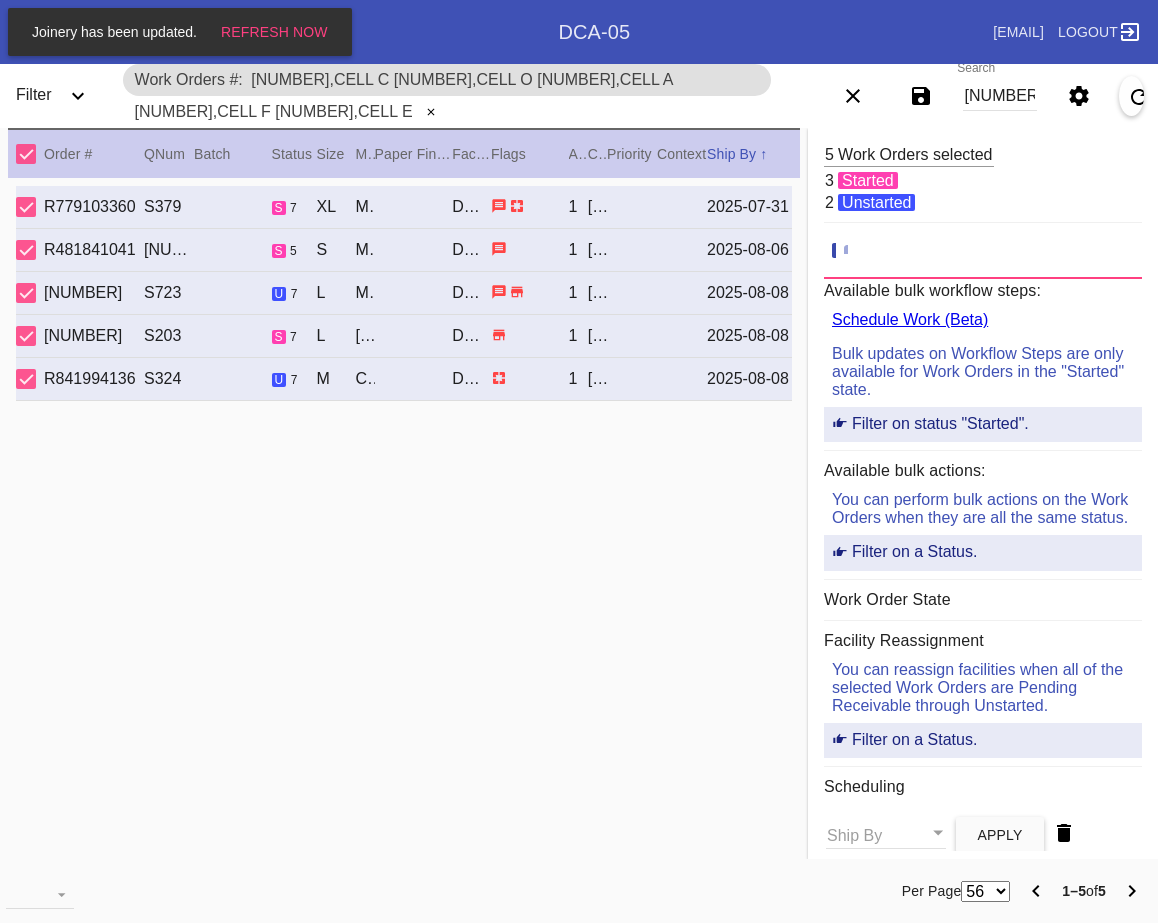 click 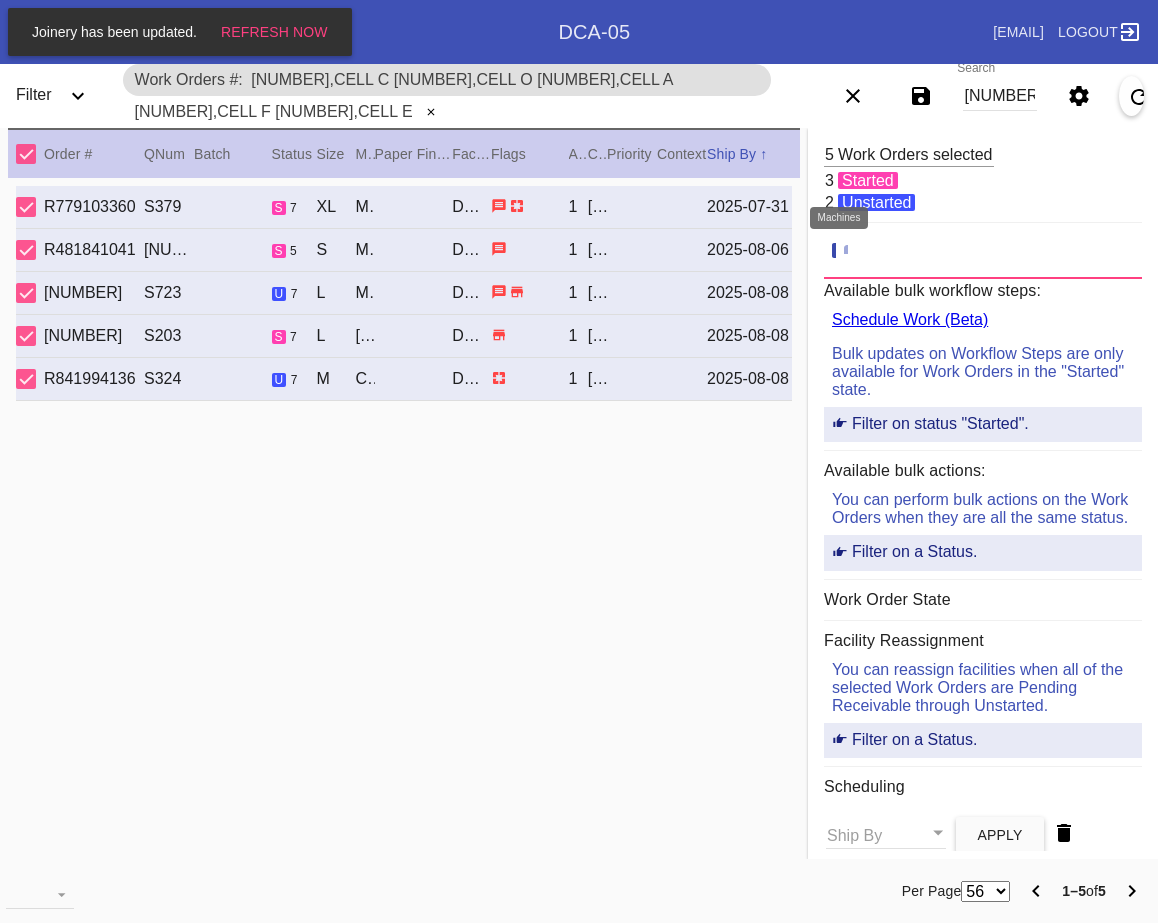 click 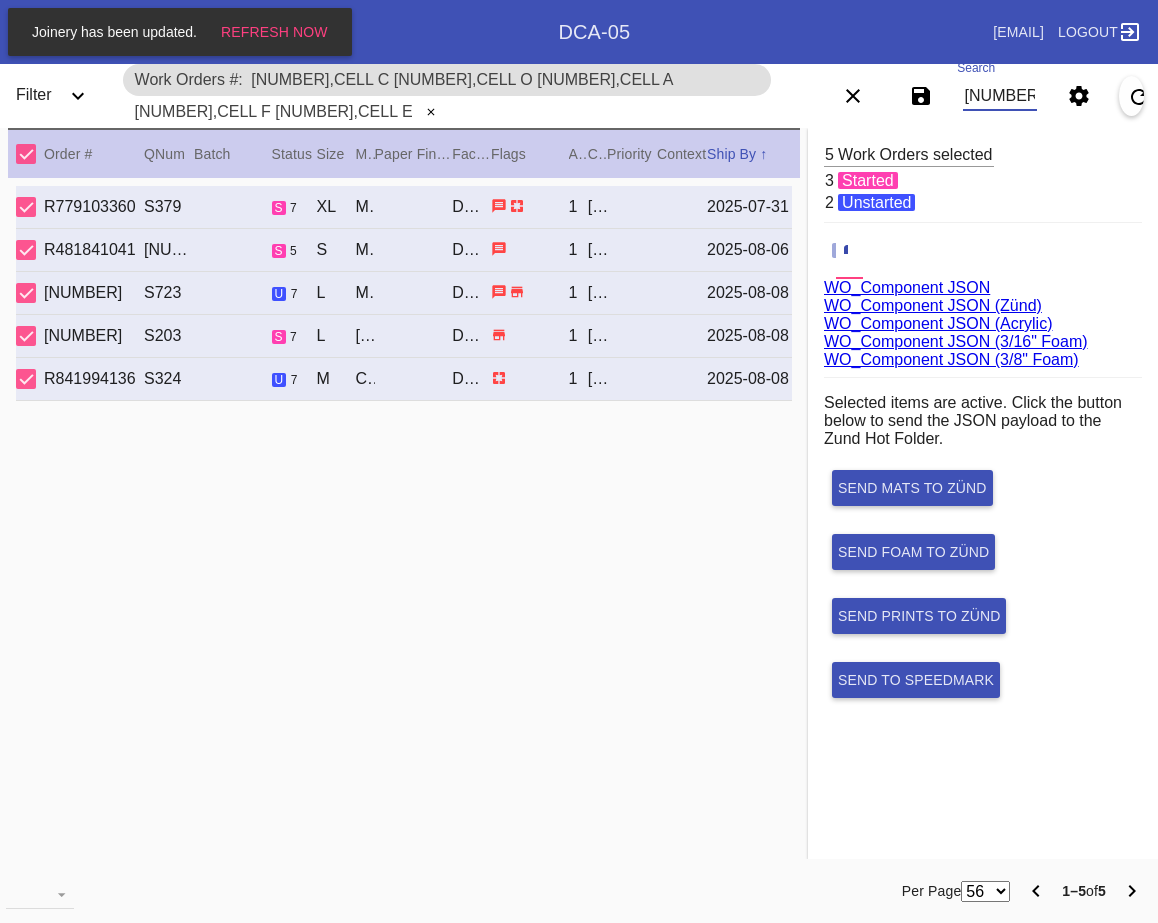 click on "W204306845344344,Cell C W339909638473566,Cell O W182348351678149,Cell A W630059751230543,Cell F W555806003550138,Cell E" at bounding box center (1000, 96) 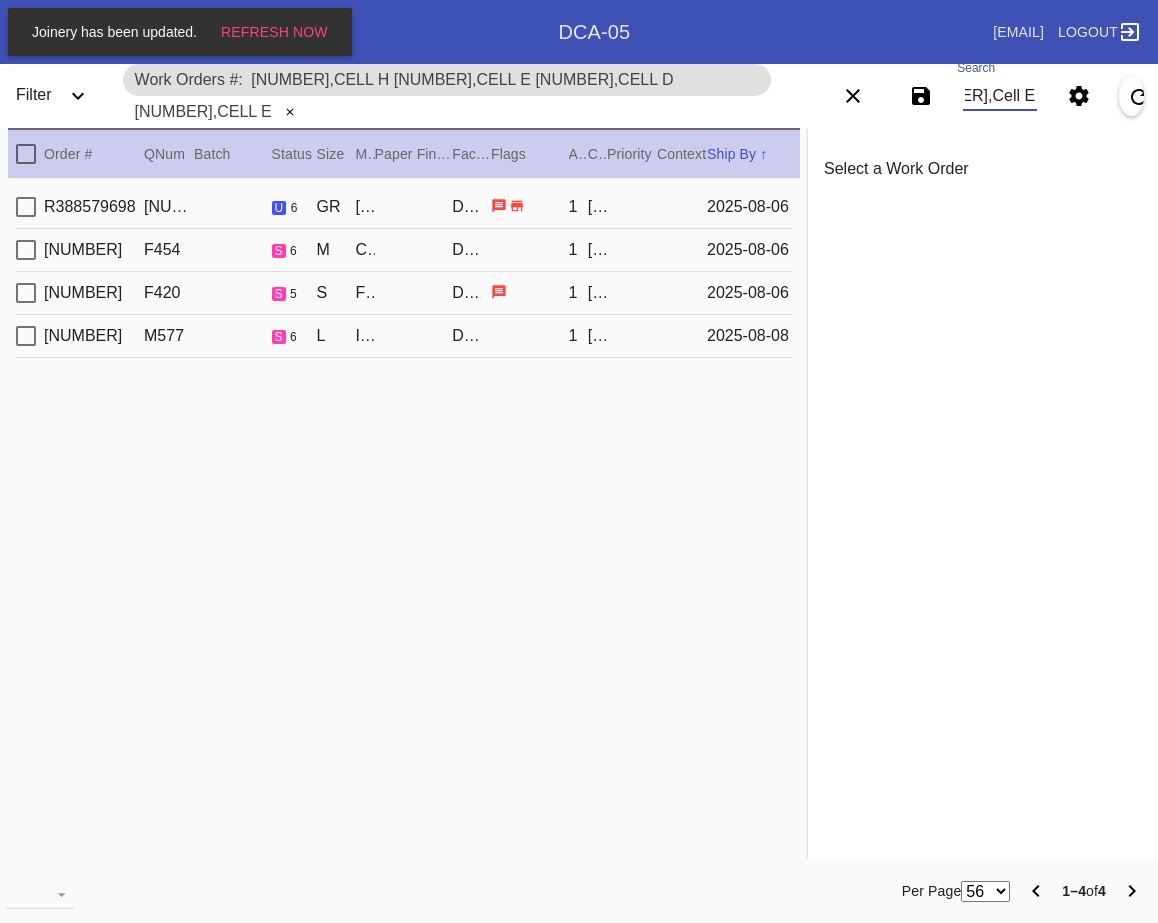 click at bounding box center [26, 154] 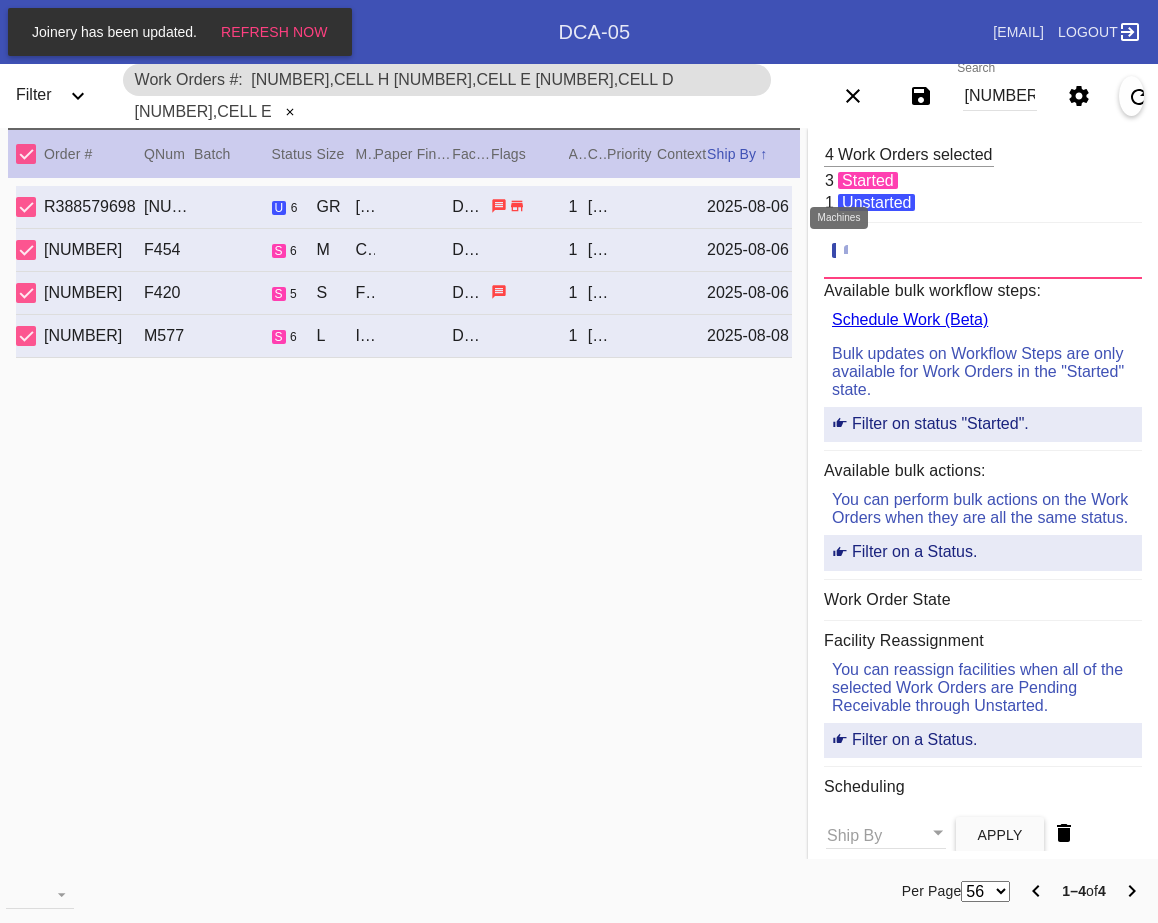 click 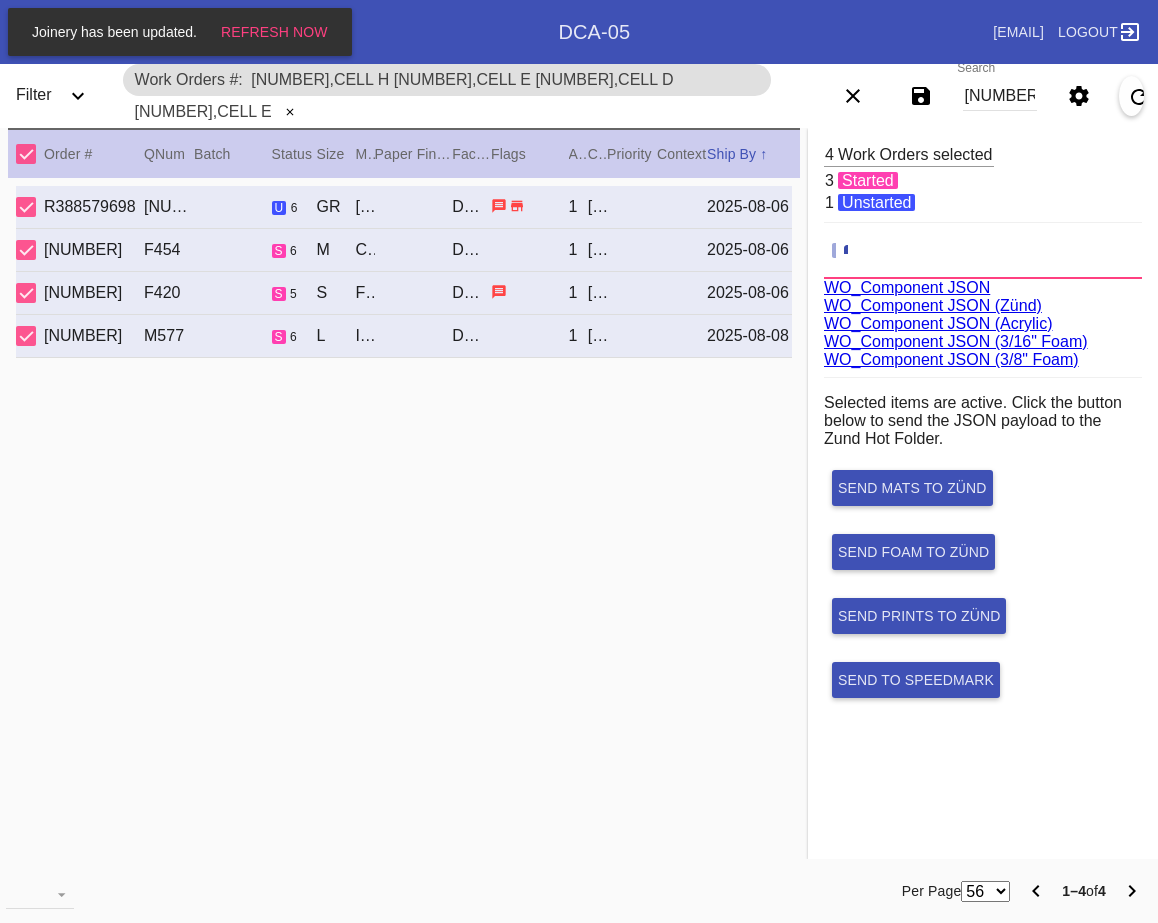 scroll, scrollTop: 75, scrollLeft: 0, axis: vertical 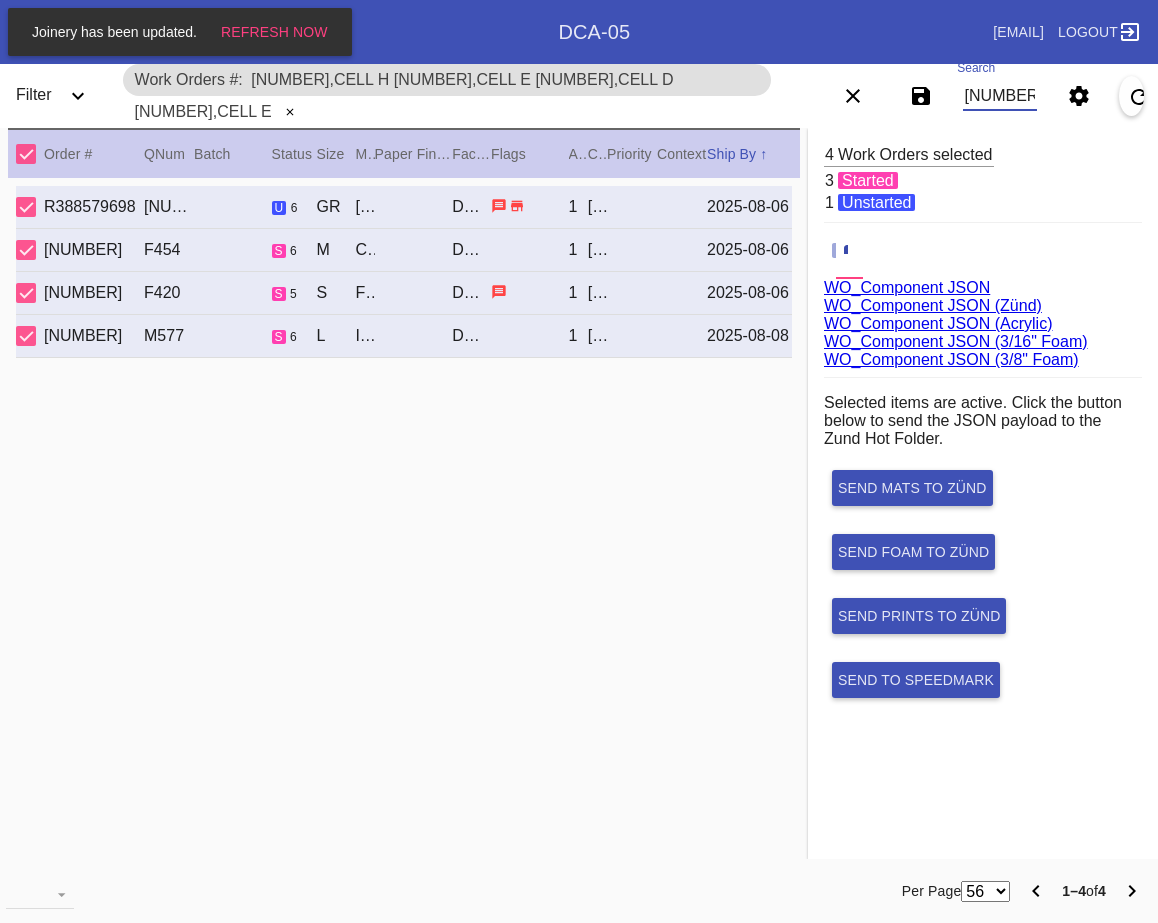 click on "W820889347168086,Cell H W356795063000518,Cell E W702832788891373,Cell D W944574773498957,Cell E" at bounding box center (1000, 96) 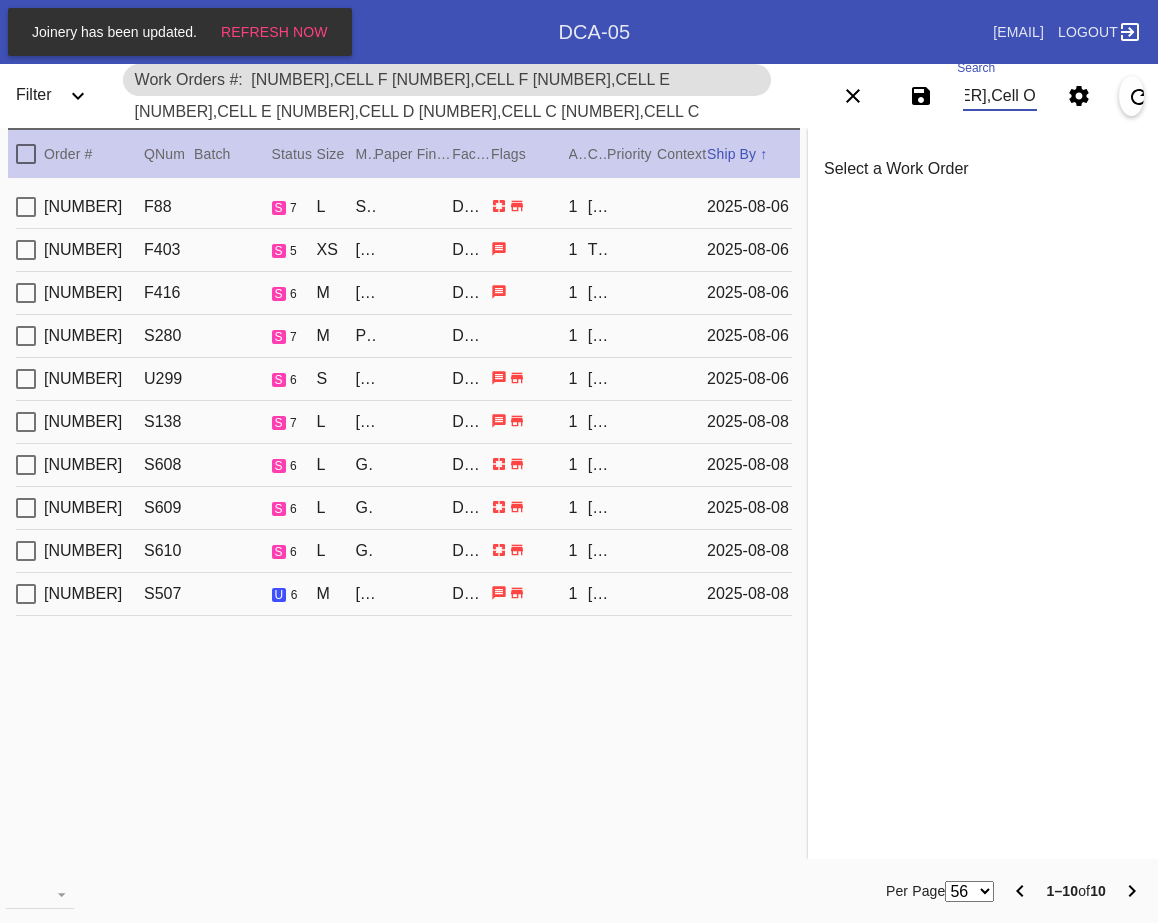 type on "W338879688839498,Cell F W954654708361630,Cell F W828598395443283,Cell E W906246122185278,Cell E W806885050345290,Cell D W473838099581128,Cell C W629143754112420,Cell C W410212591473236,Cell C W602131035542794,Cell E W414091437232680,Cell O" 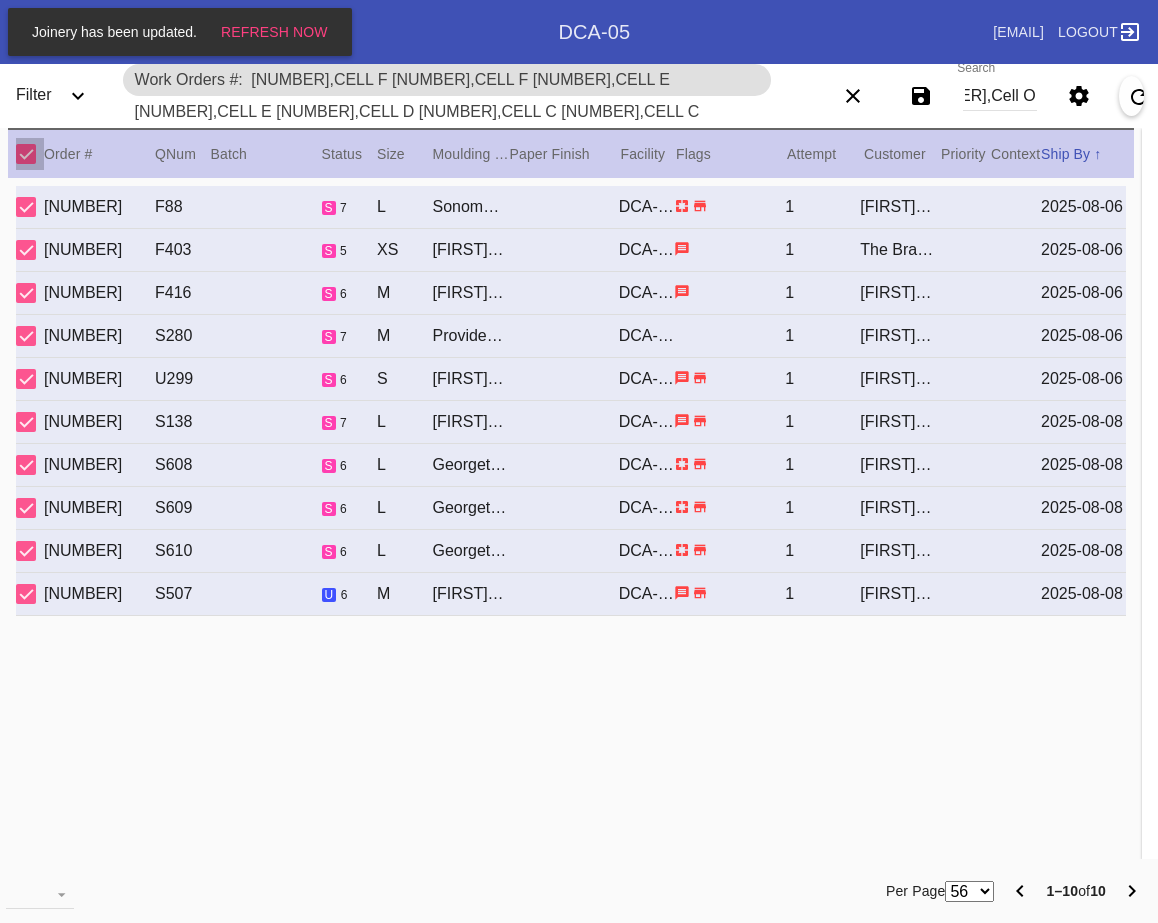 scroll, scrollTop: 0, scrollLeft: 0, axis: both 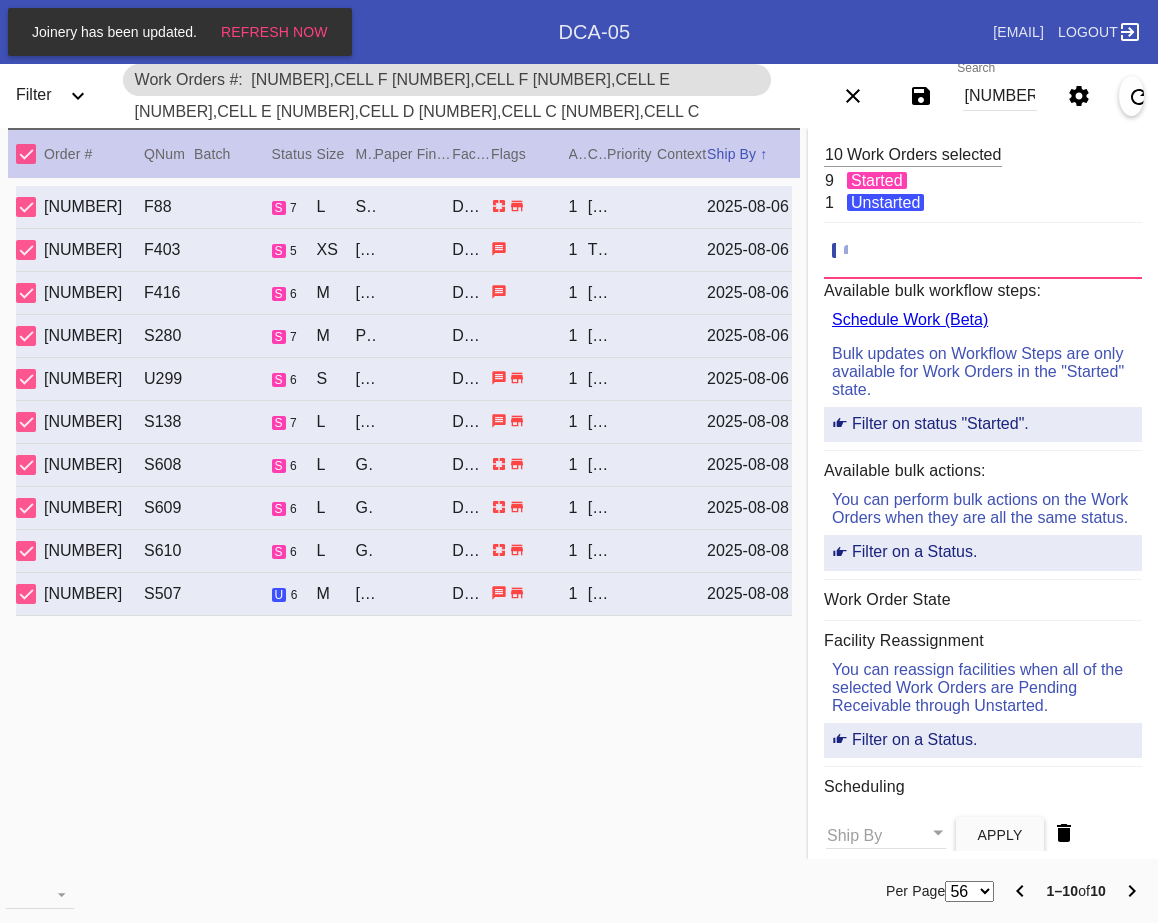 click 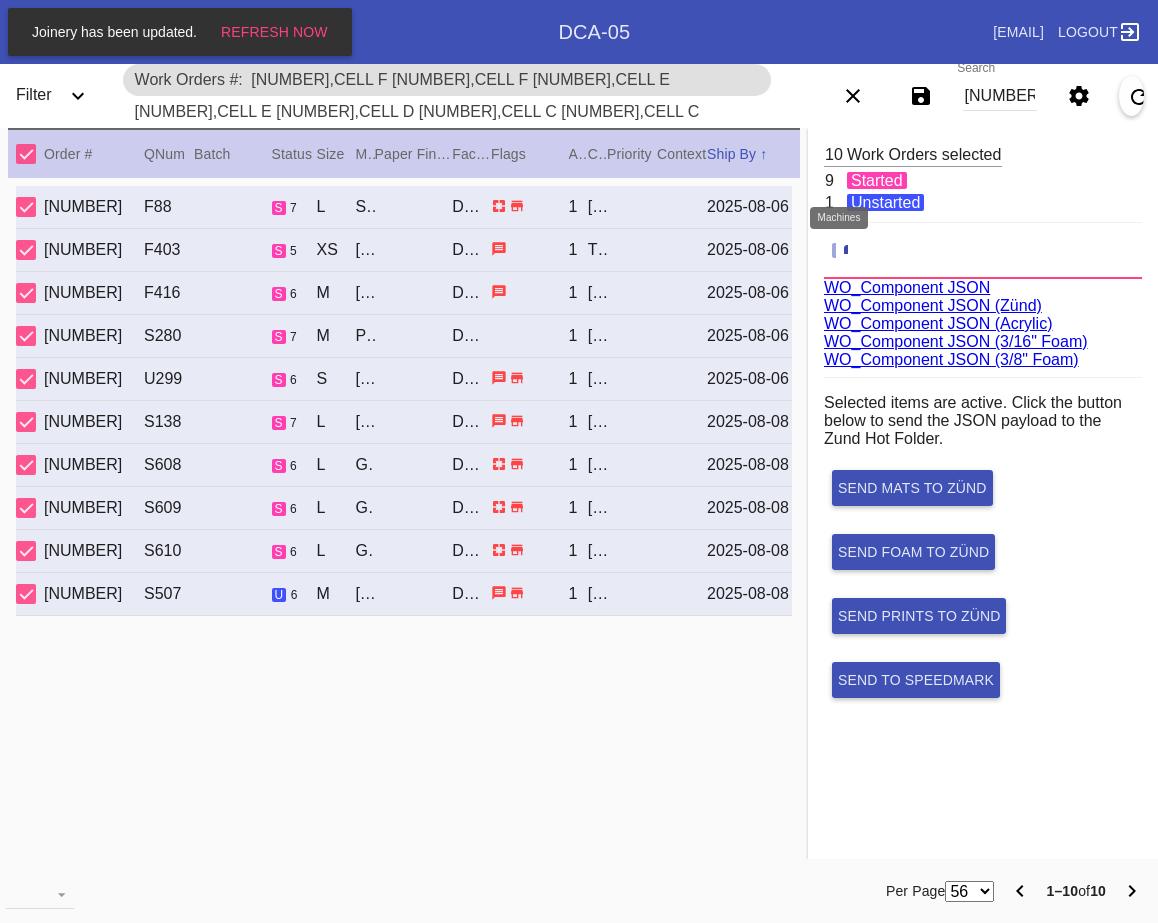 scroll, scrollTop: 75, scrollLeft: 0, axis: vertical 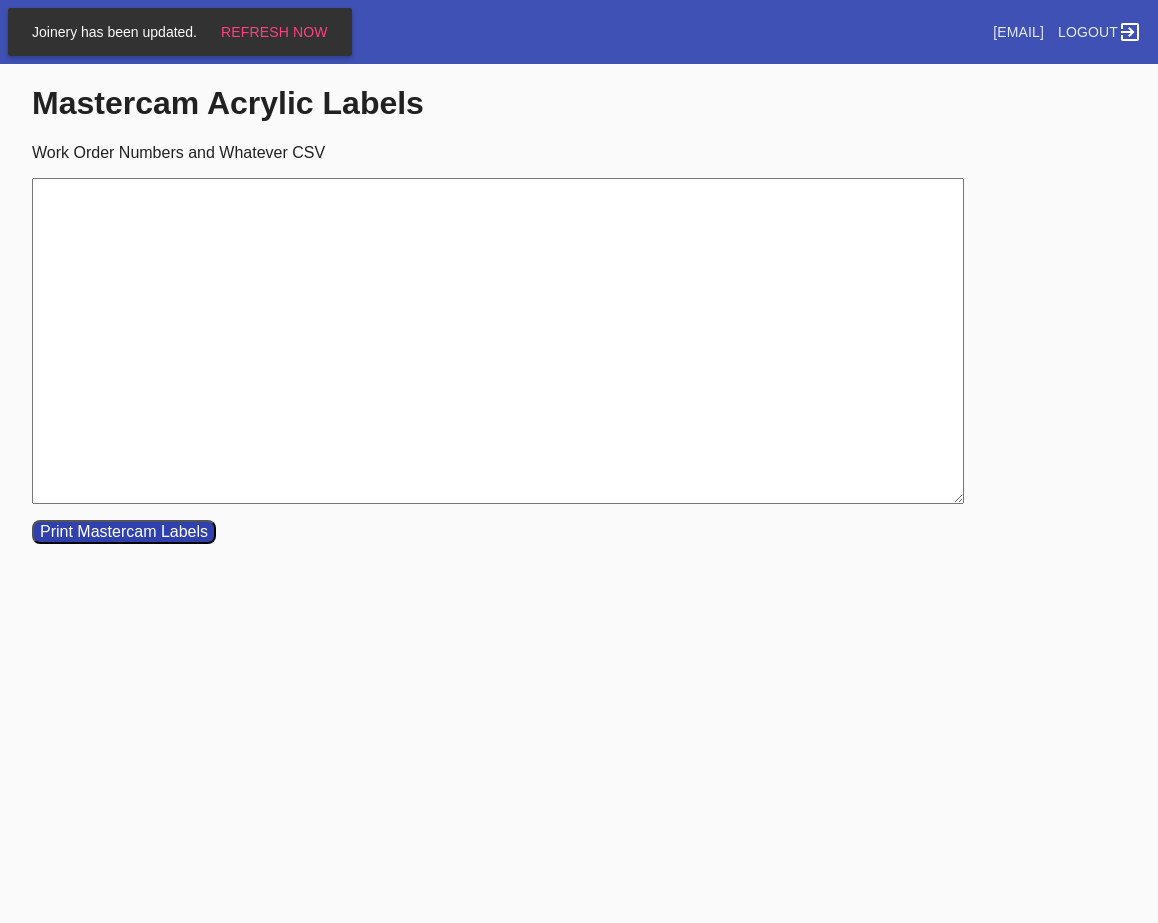 click on "Work Order Numbers and Whatever CSV" at bounding box center (498, 341) 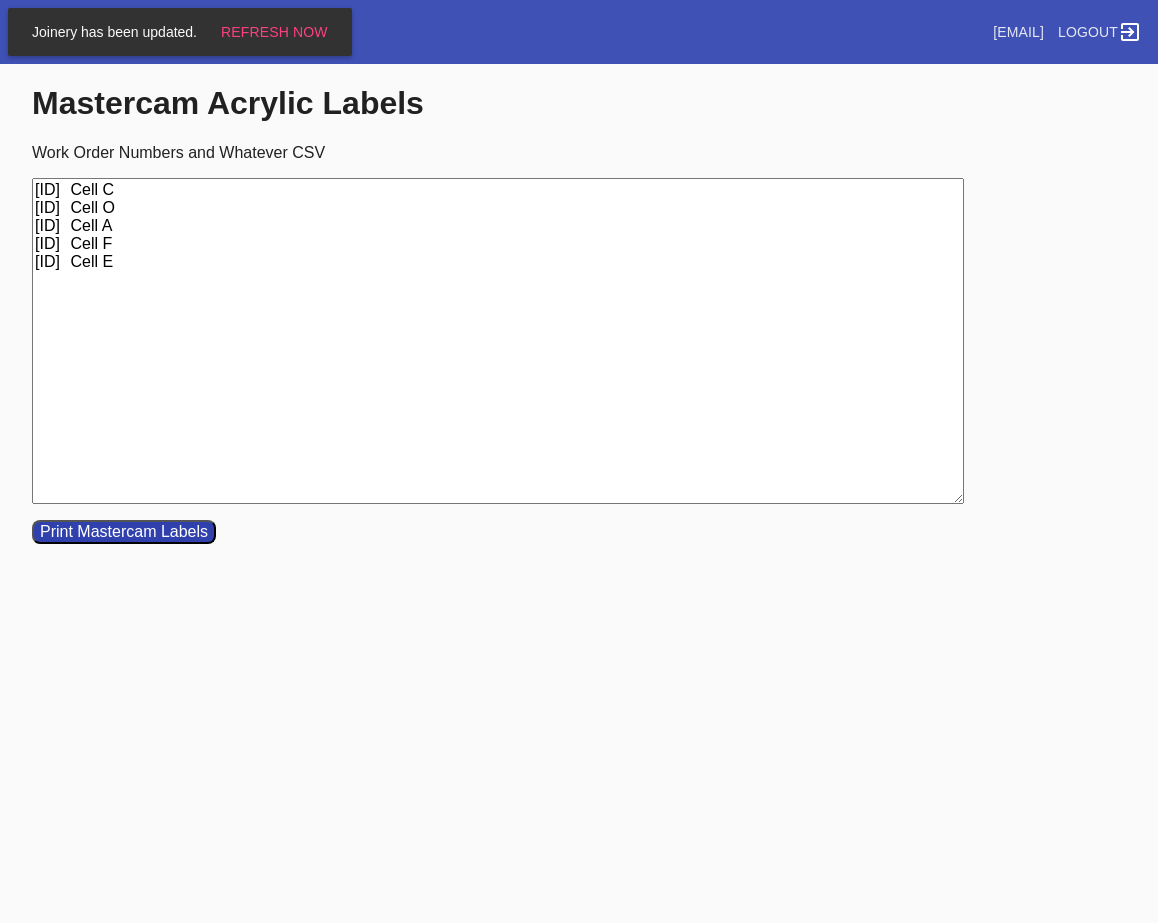 click on "[ID]	Cell C
[ID]	Cell O
[ID]	Cell A
[ID]	Cell F
[ID]	Cell E" at bounding box center (498, 341) 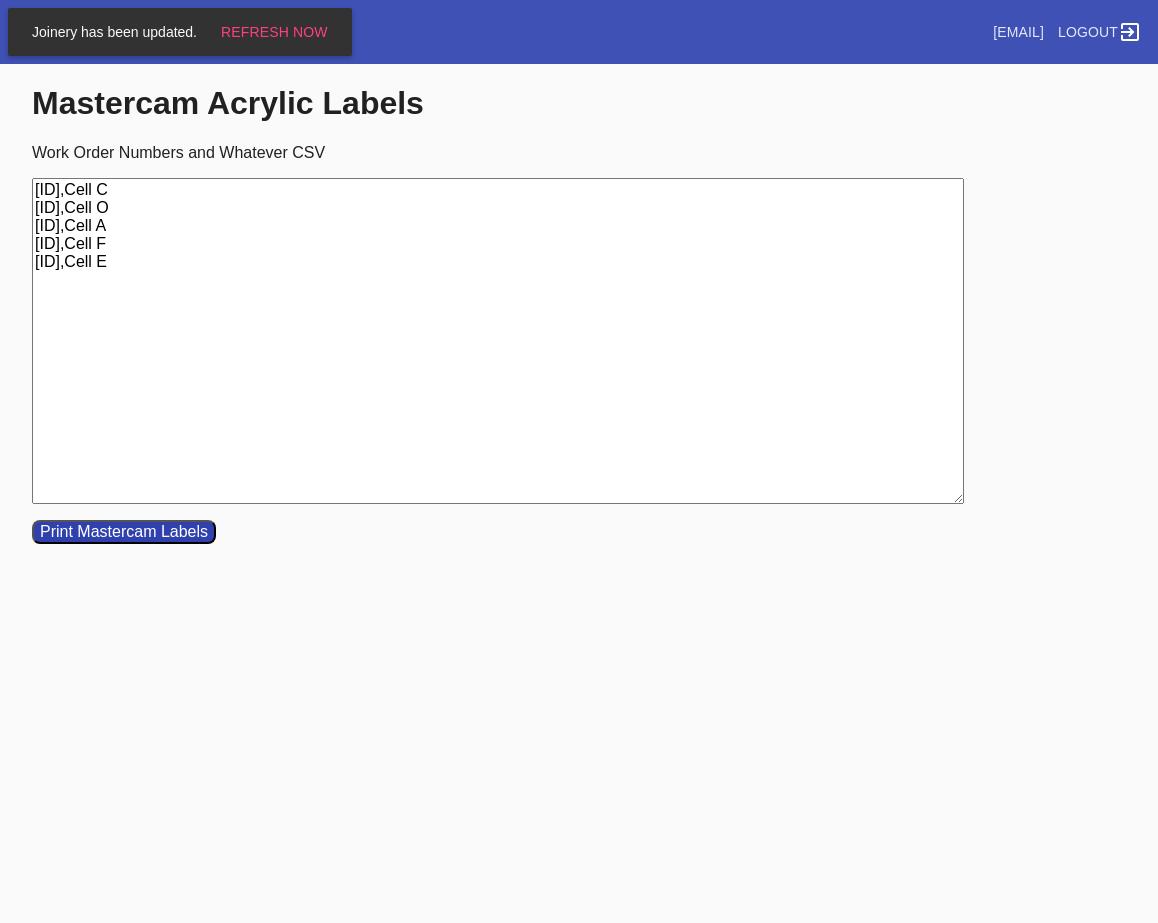 click on "Print Mastercam Labels" at bounding box center [124, 532] 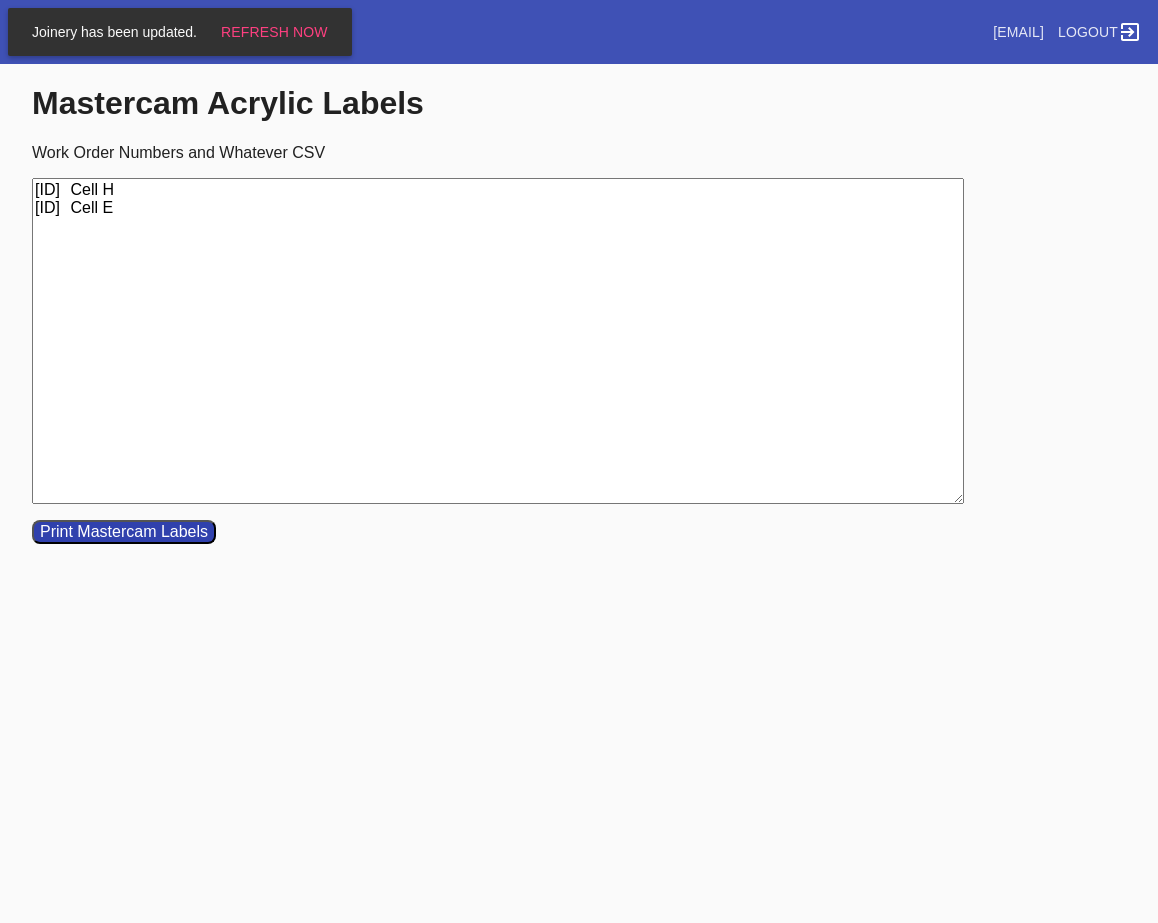 click on "[ID]	Cell H
[ID]	Cell E" at bounding box center [498, 341] 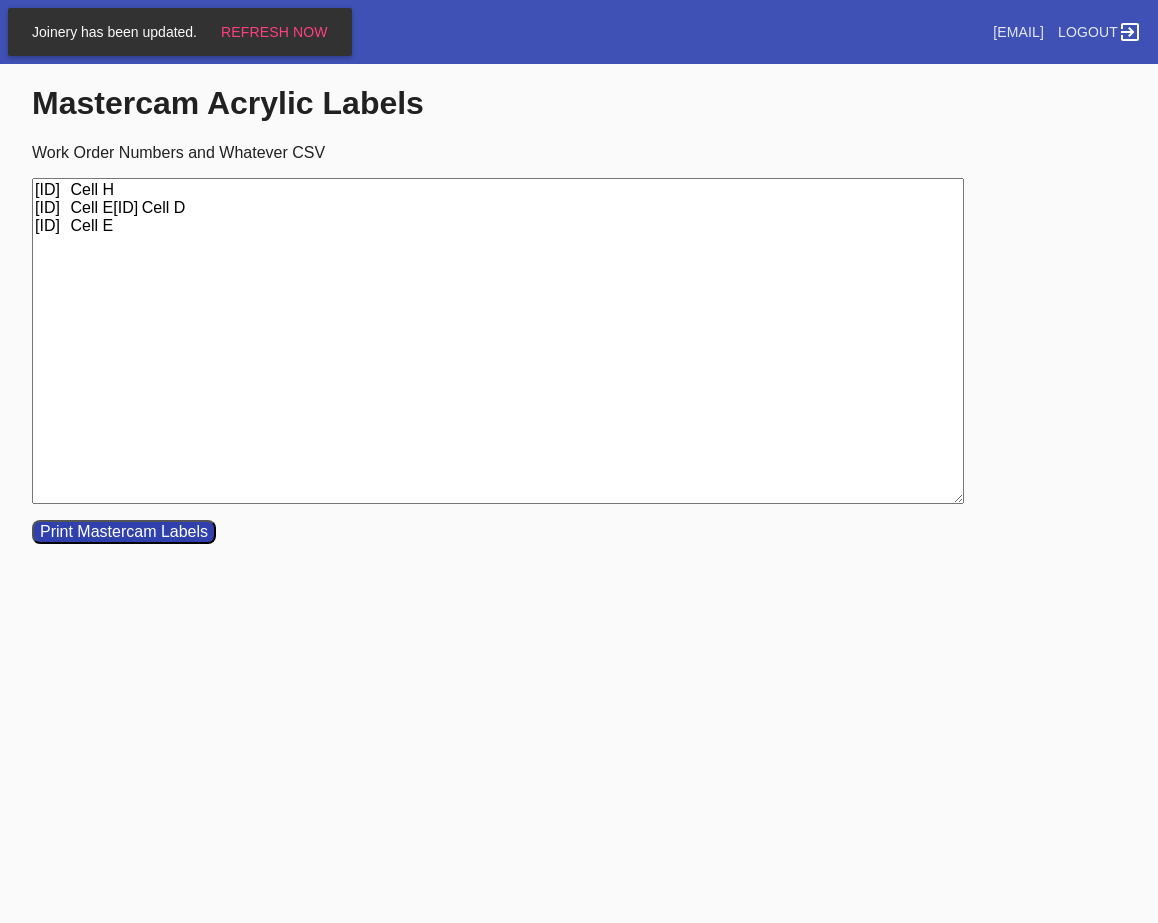 click on "[ID]	Cell H
[ID]	Cell E[ID]	Cell D
[ID]	Cell E" at bounding box center (498, 341) 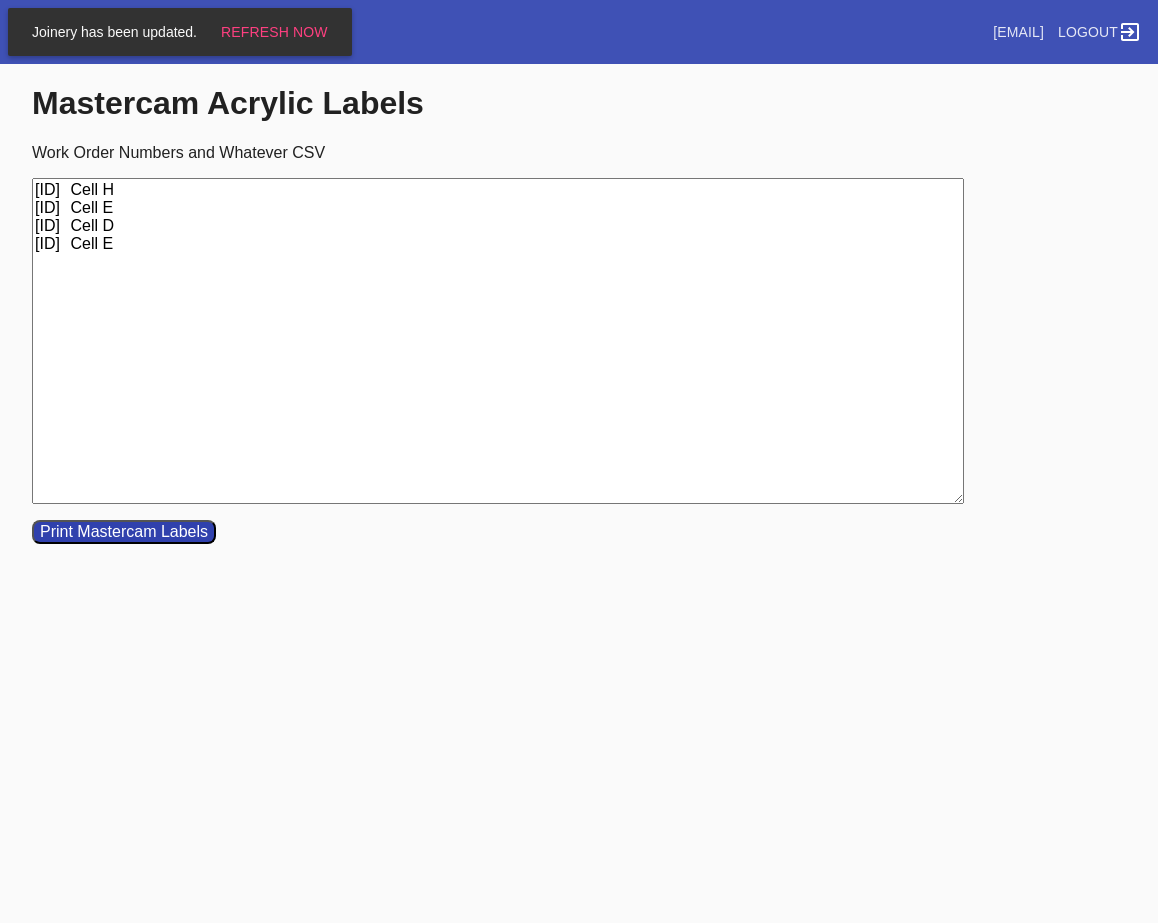 click on "[ID]	Cell H
[ID]	Cell E
[ID]	Cell D
[ID]	Cell E" at bounding box center (498, 341) 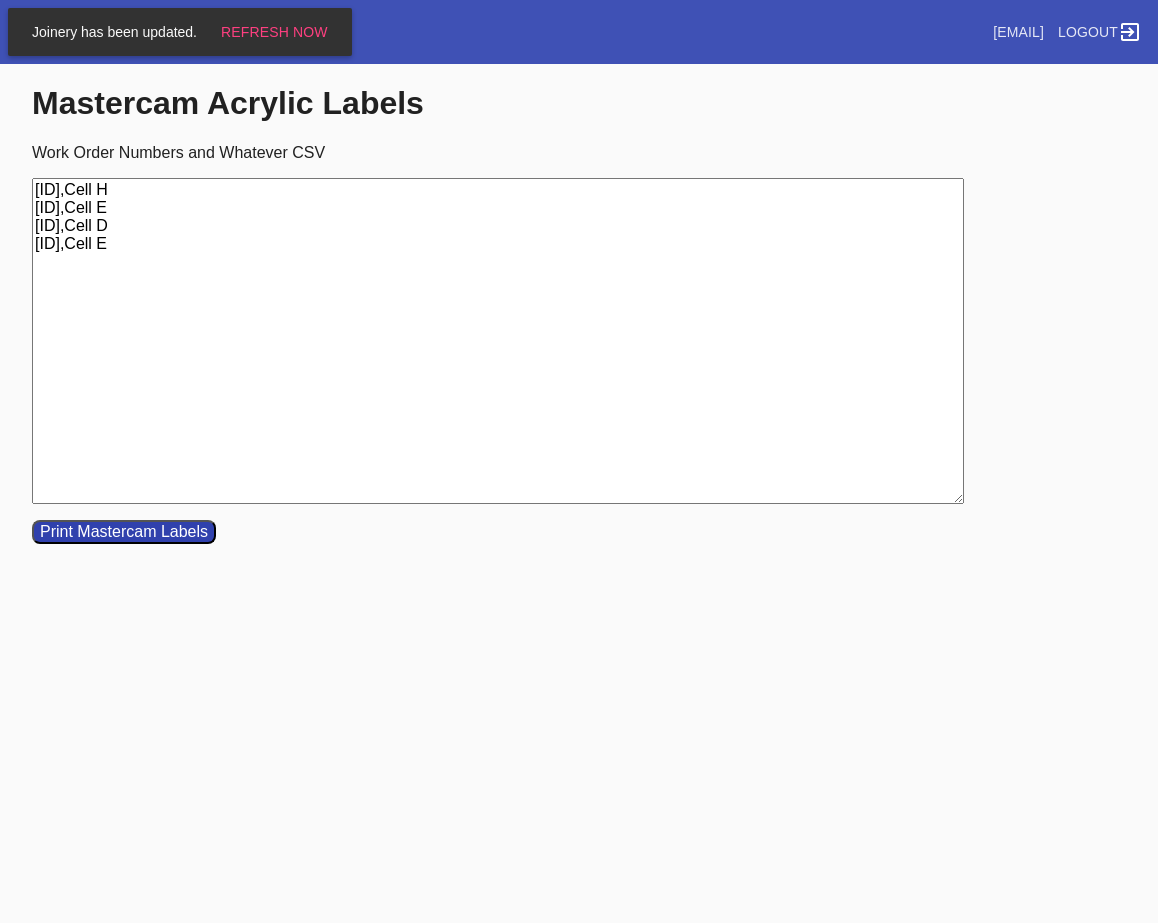 click on "Print Mastercam Labels" at bounding box center [124, 532] 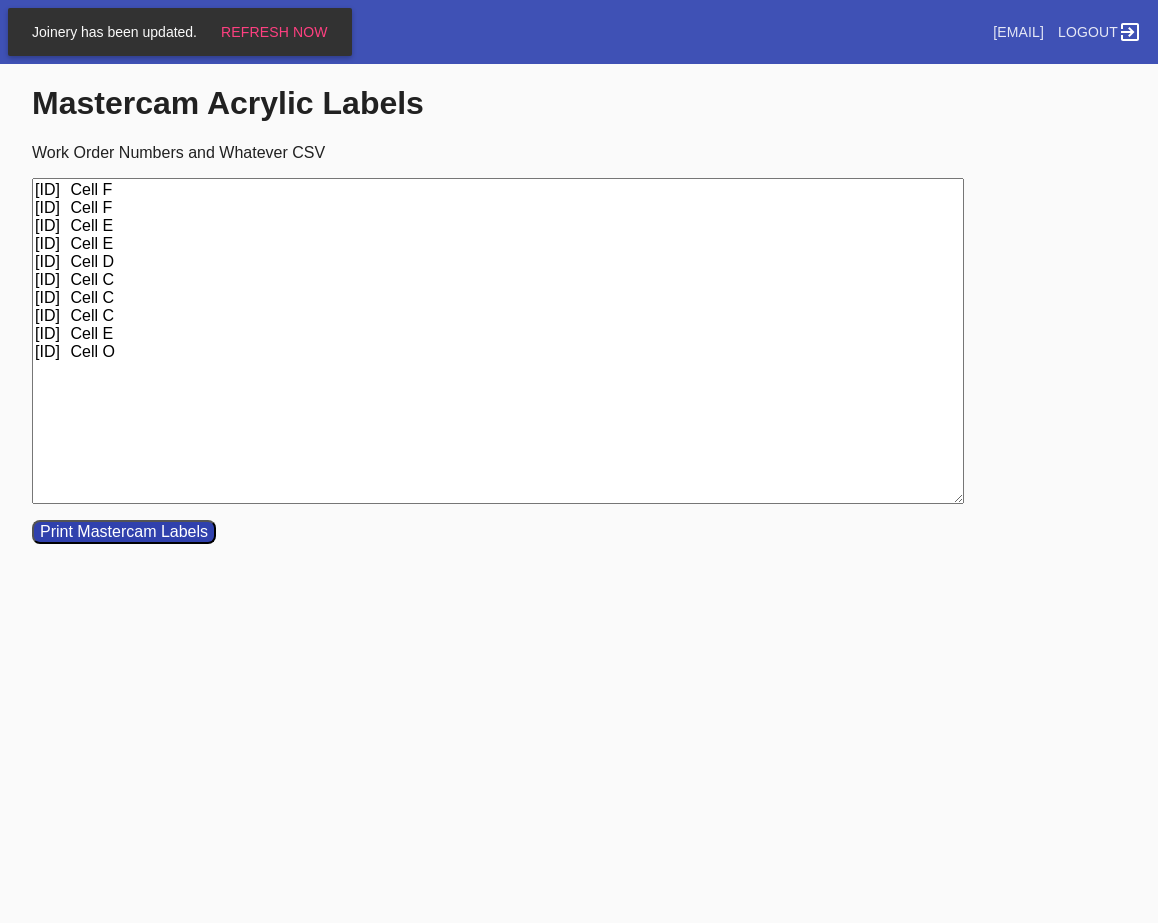 click on "[ID]	Cell F
[ID]	Cell F
[ID]	Cell E
[ID]	Cell E
[ID]	Cell D
[ID]	Cell C
[ID]	Cell C
[ID]	Cell C
[ID]	Cell E
[ID]	Cell O" at bounding box center (498, 341) 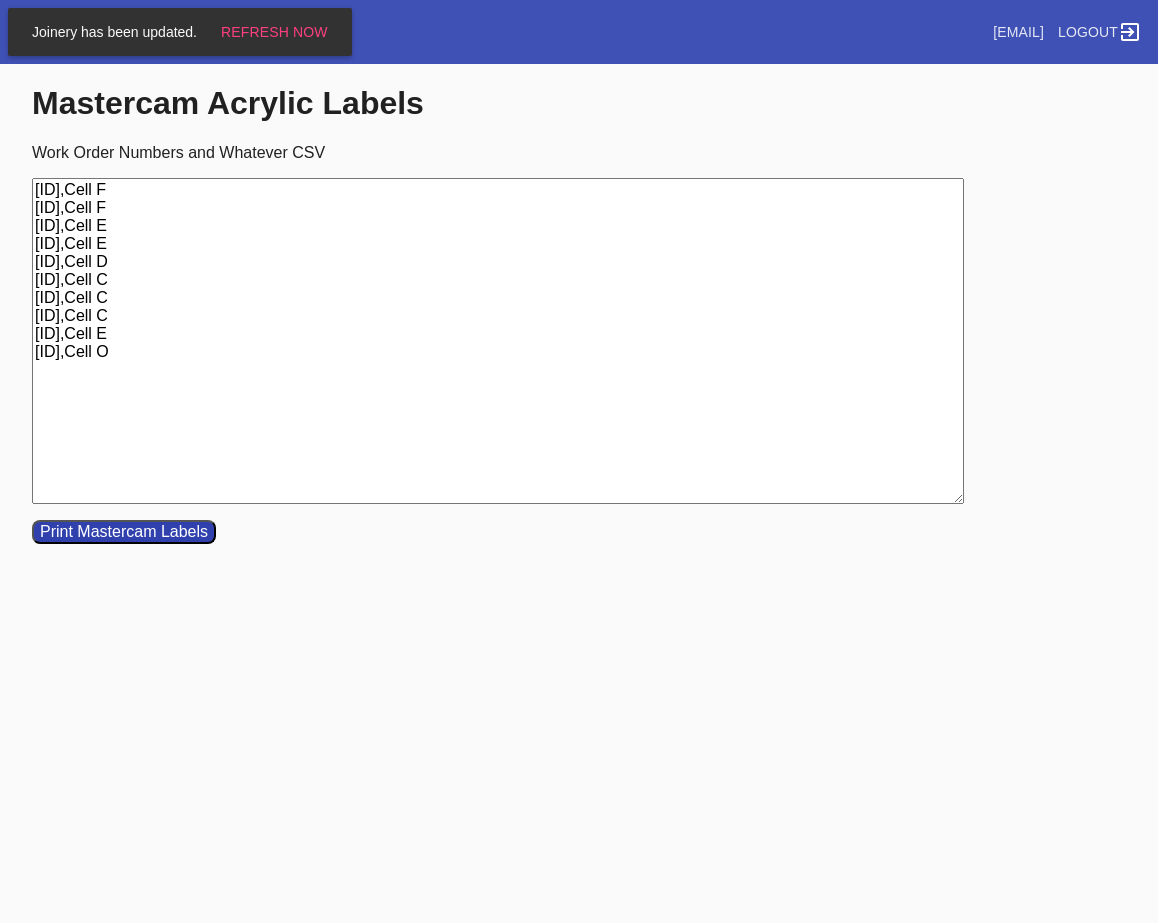 type on "[ID],Cell F
[ID],Cell F
[ID],Cell E
[ID],Cell E
[ID],Cell D
[ID],Cell C
[ID],Cell C
[ID],Cell C
[ID],Cell E
[ID],Cell O" 